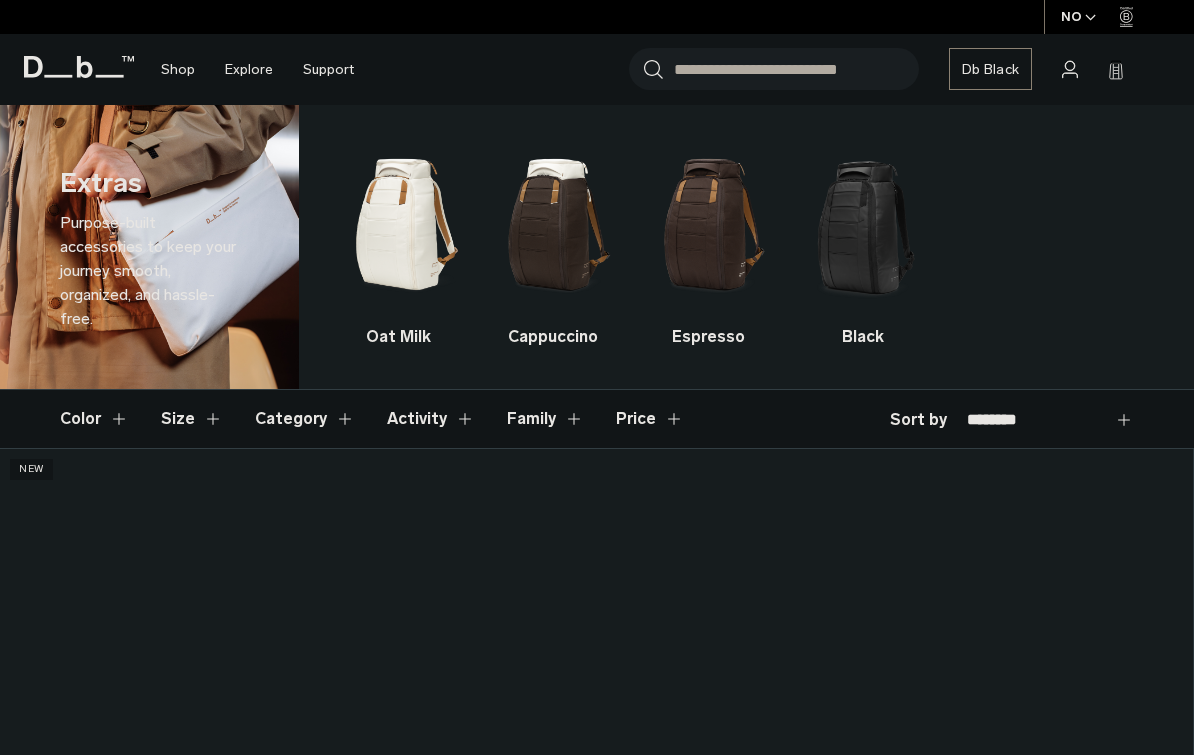 scroll, scrollTop: 0, scrollLeft: 0, axis: both 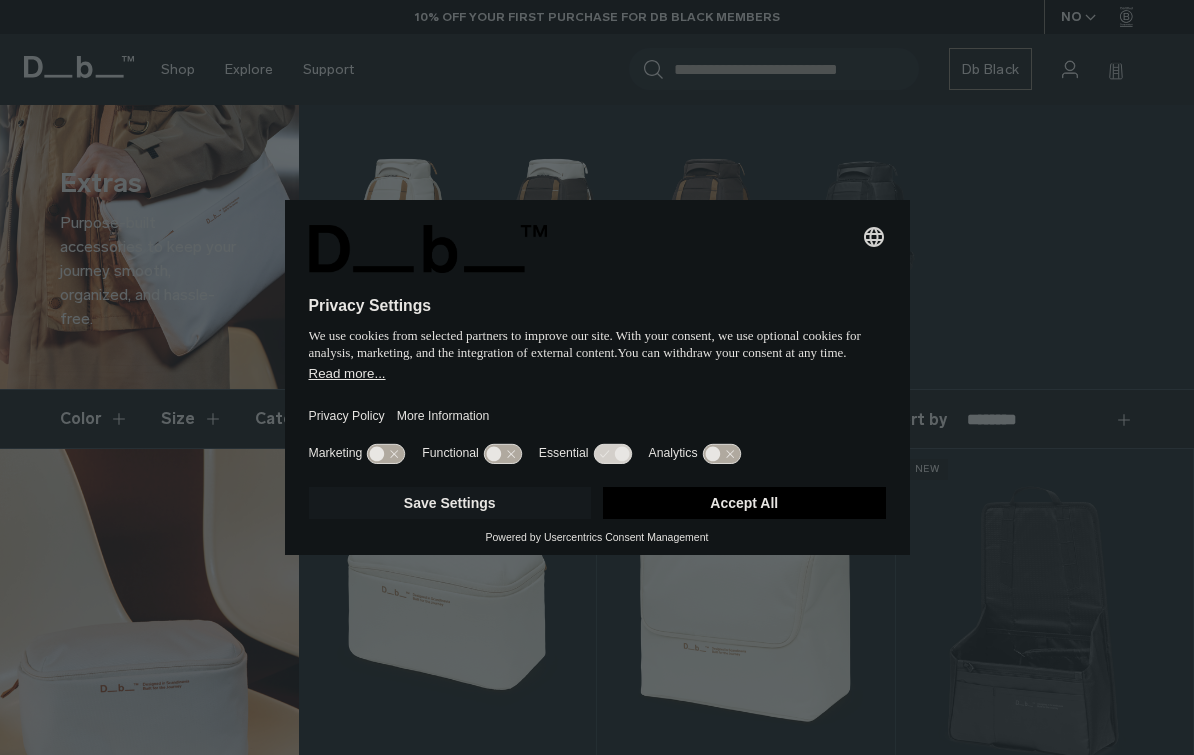 click on "Selecting an option will immediately change the language Privacy Settings We use cookies from selected partners to improve our site. With your consent, we use optional cookies for analysis, marketing, and the integration of external content.  You can withdraw your consent at any time. Read more... Privacy Policy More Information Marketing Functional Essential Analytics Save Settings Accept All Powered by   Usercentrics Consent Management" at bounding box center [597, 377] 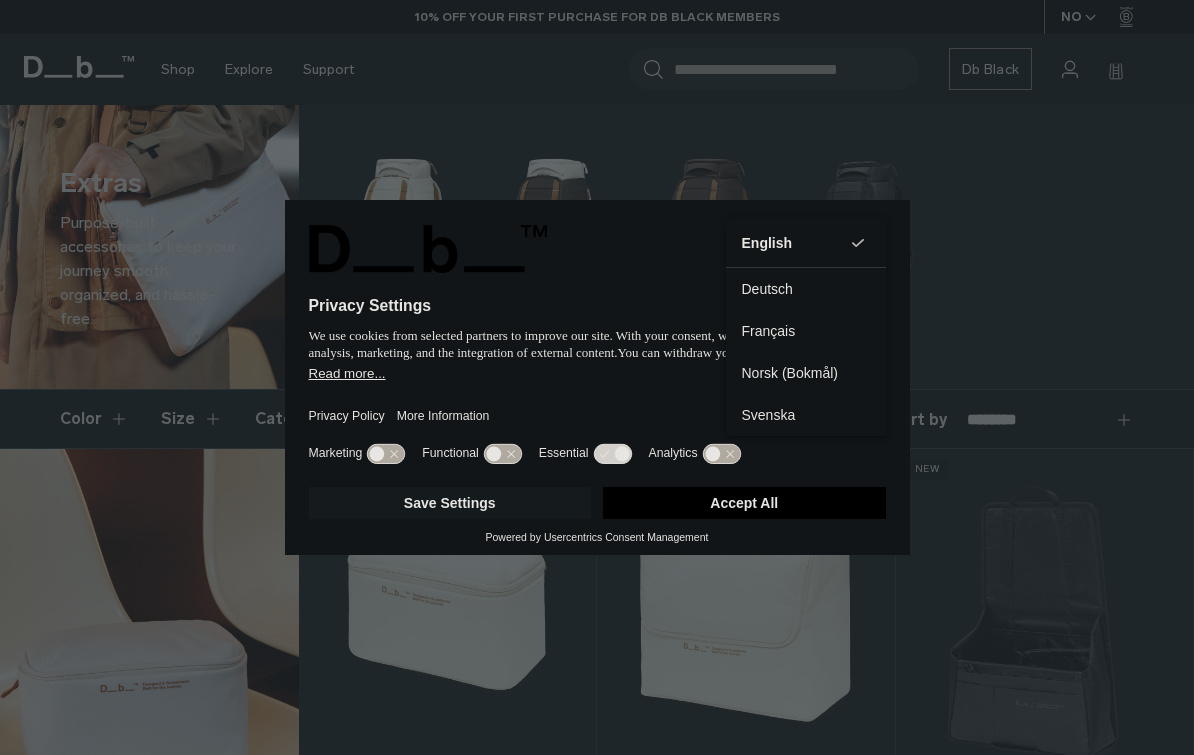 scroll, scrollTop: 0, scrollLeft: 0, axis: both 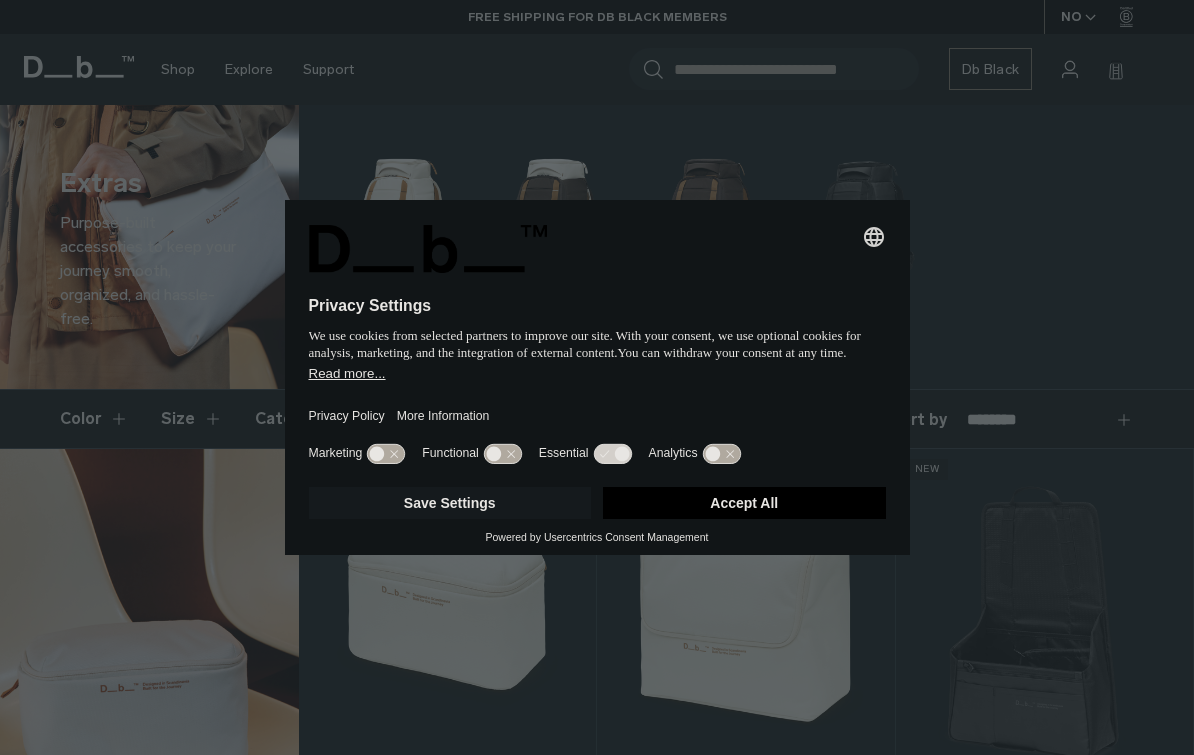 click 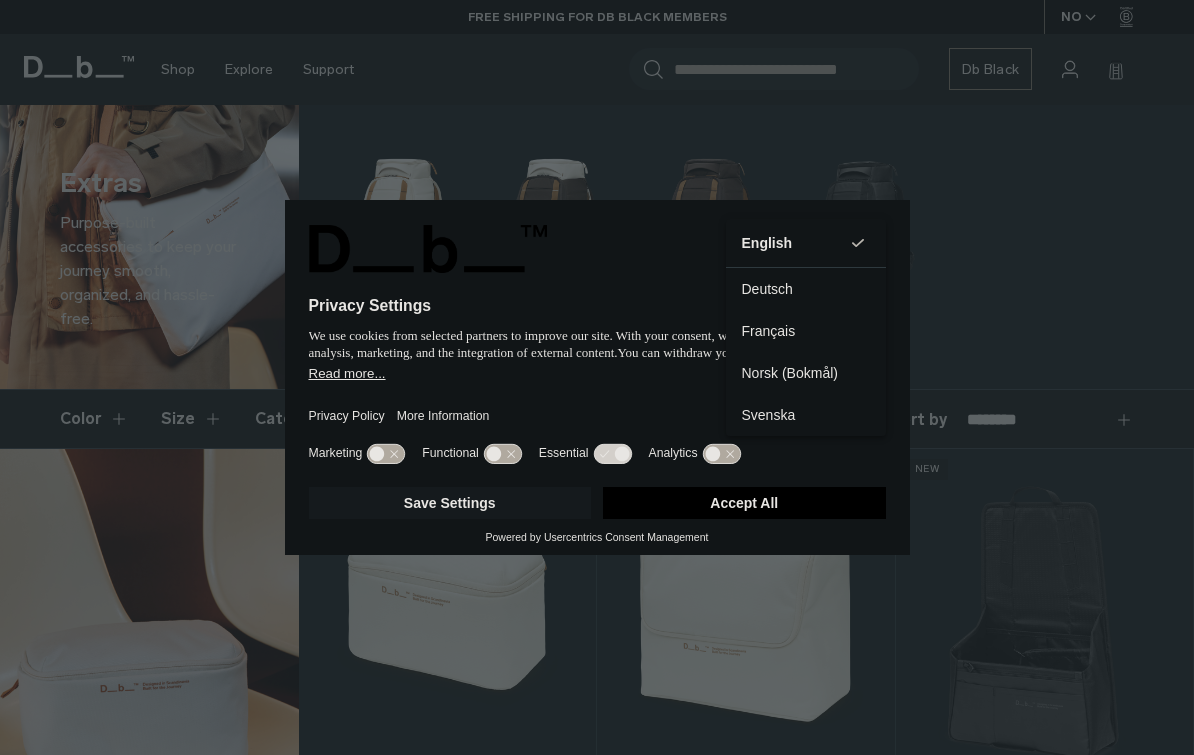 click on "English Group 3" at bounding box center [806, 243] 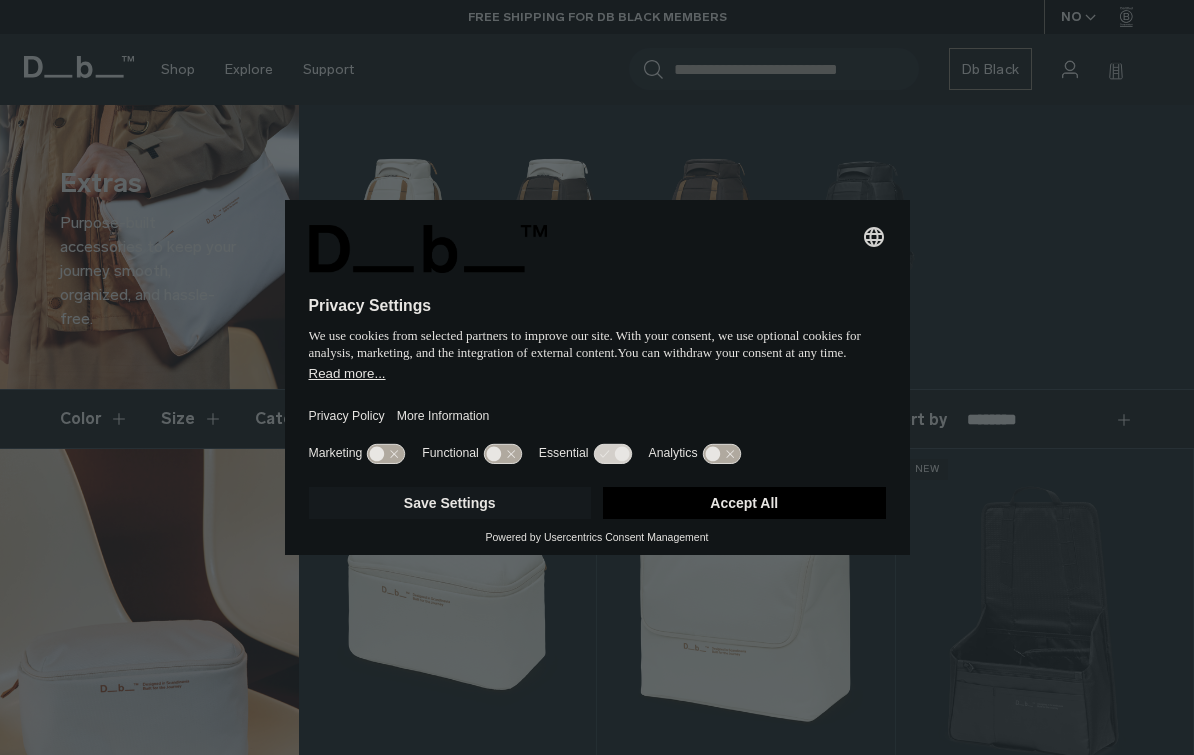 click on "Accept All" at bounding box center (744, 503) 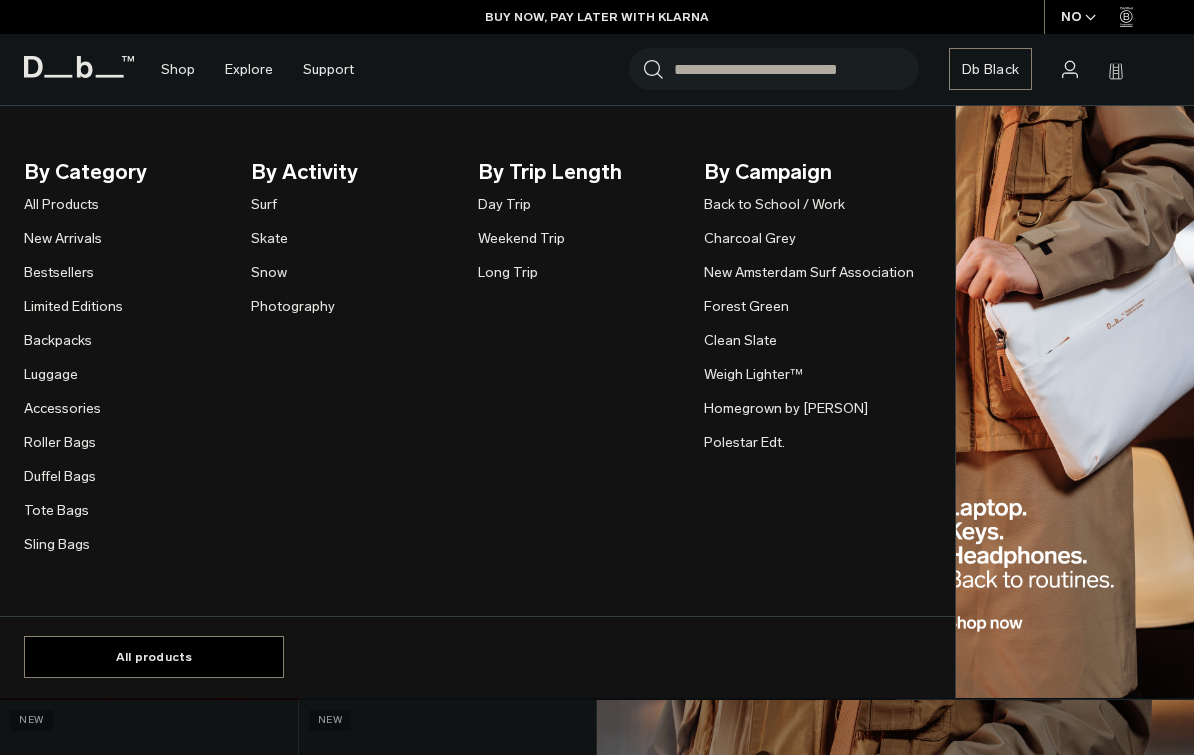 scroll, scrollTop: 0, scrollLeft: 0, axis: both 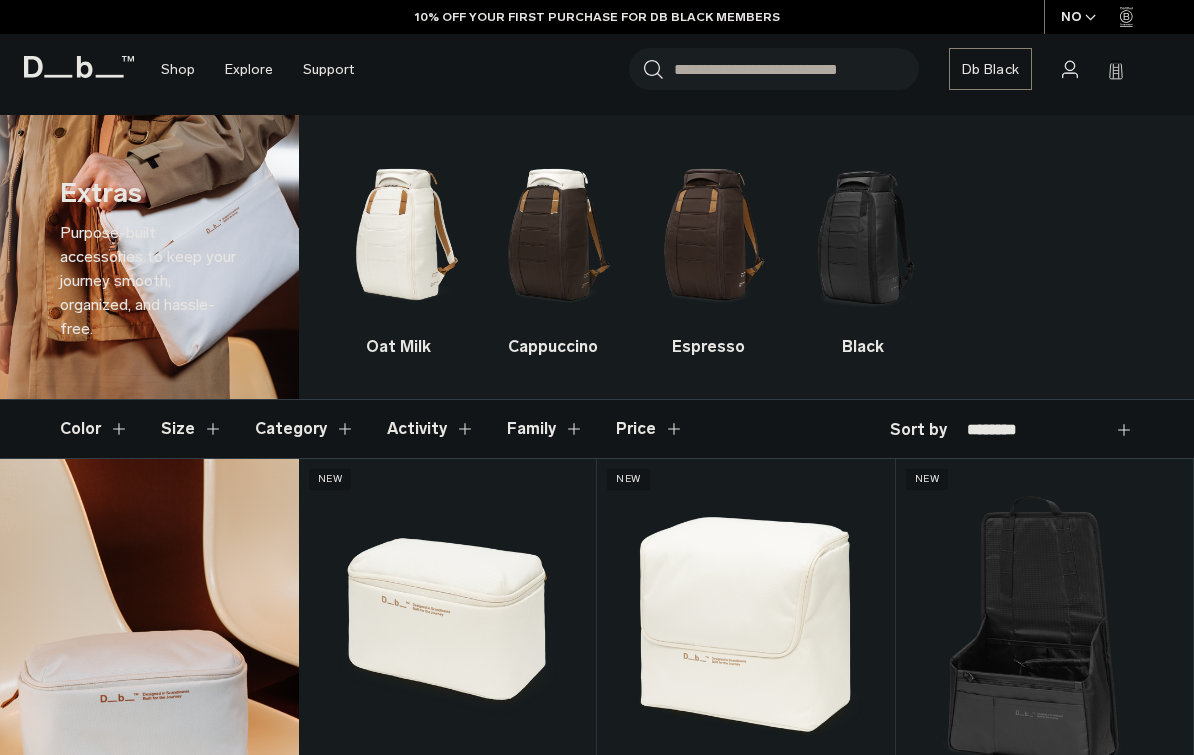 click on "NO" at bounding box center (1079, 17) 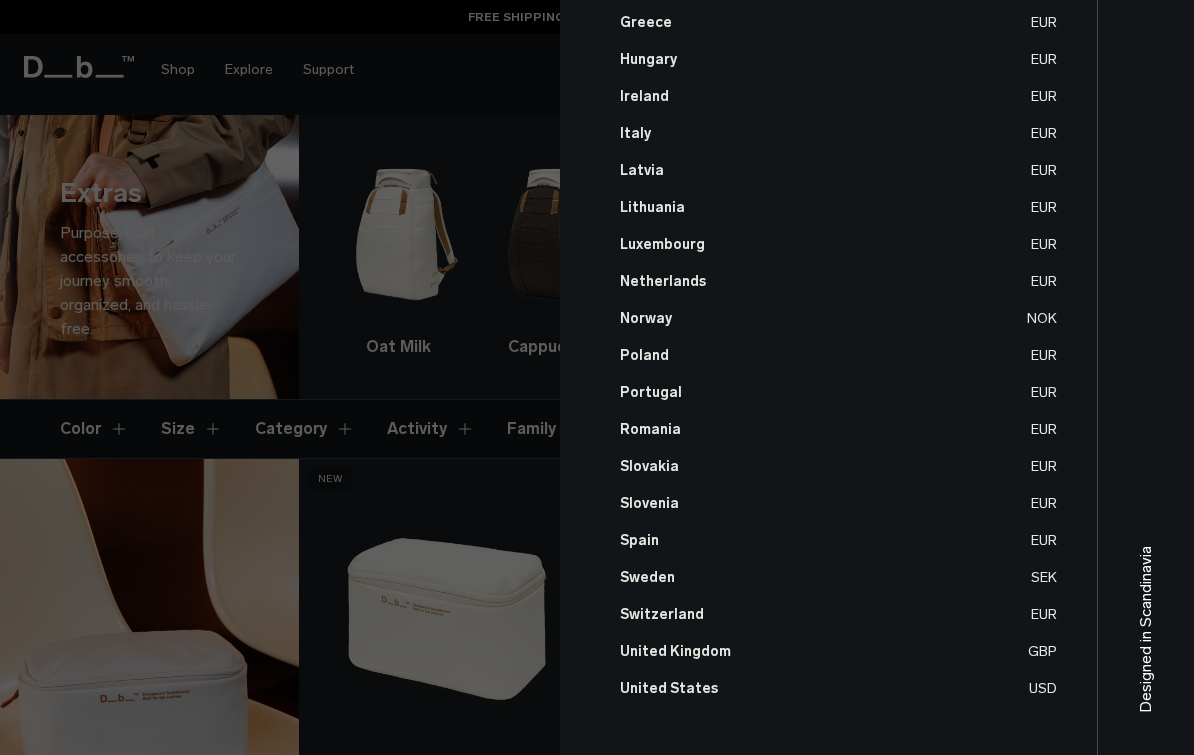 scroll, scrollTop: 720, scrollLeft: 0, axis: vertical 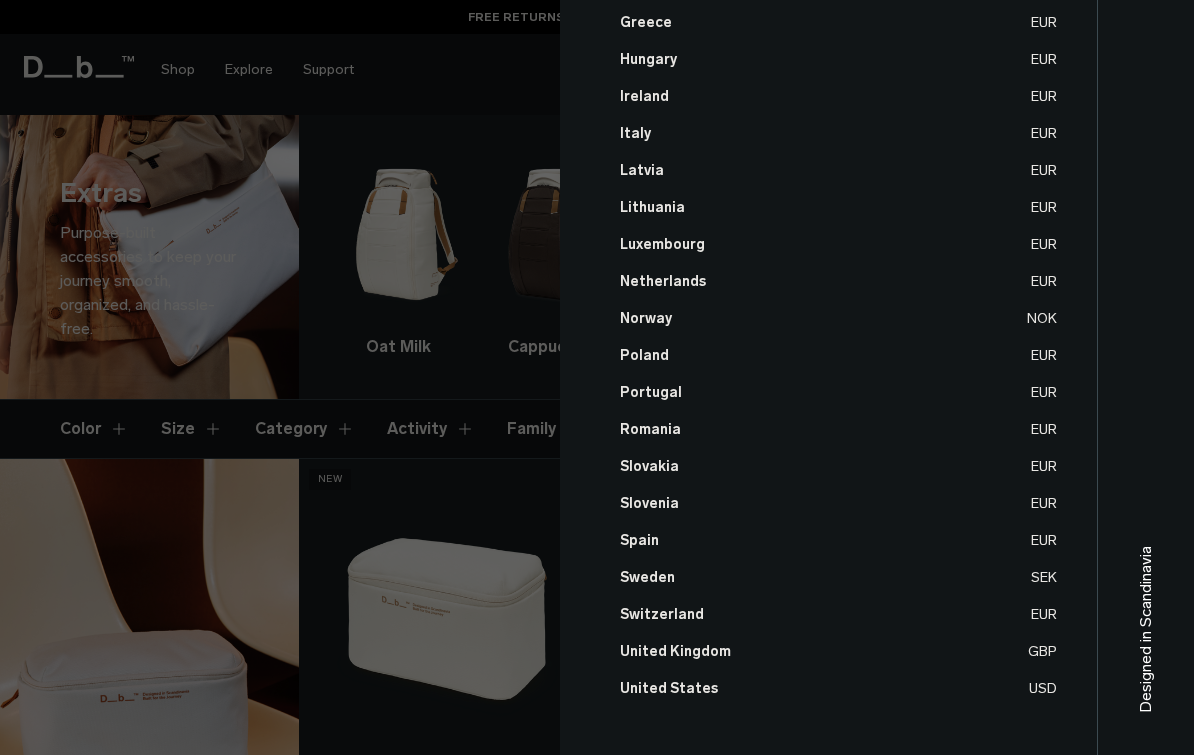 click on "United States
USD" at bounding box center (838, 688) 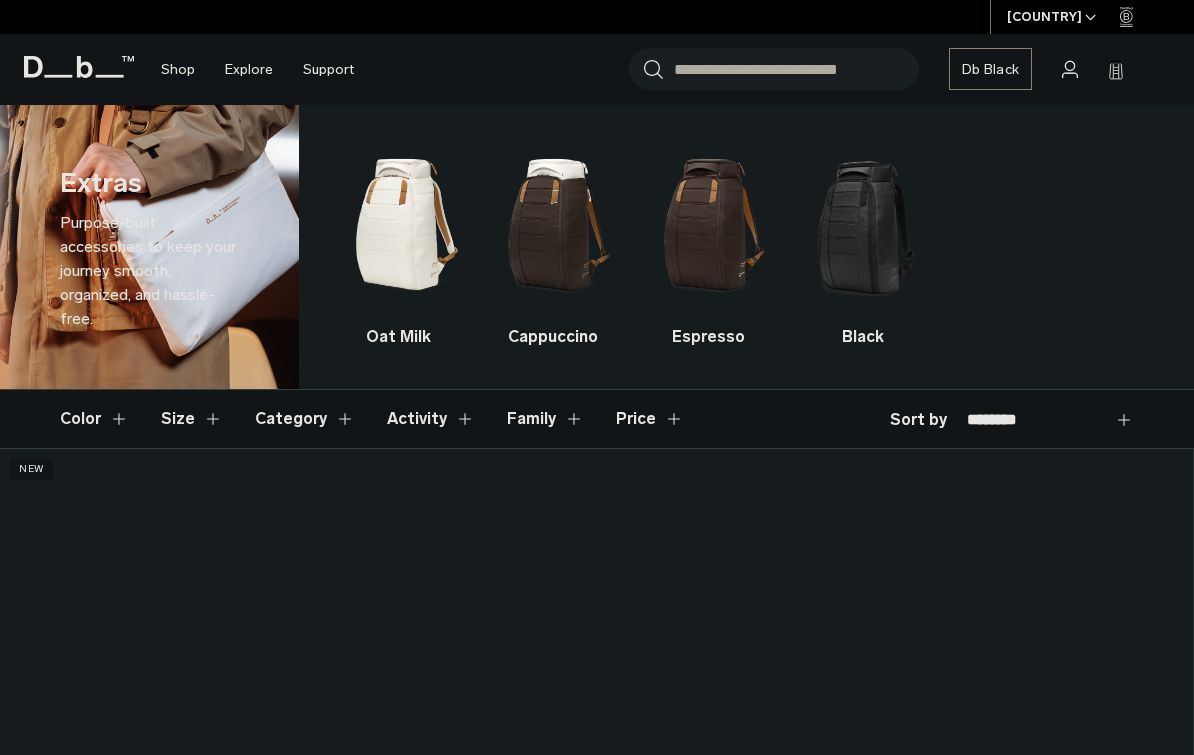 scroll, scrollTop: 0, scrollLeft: 0, axis: both 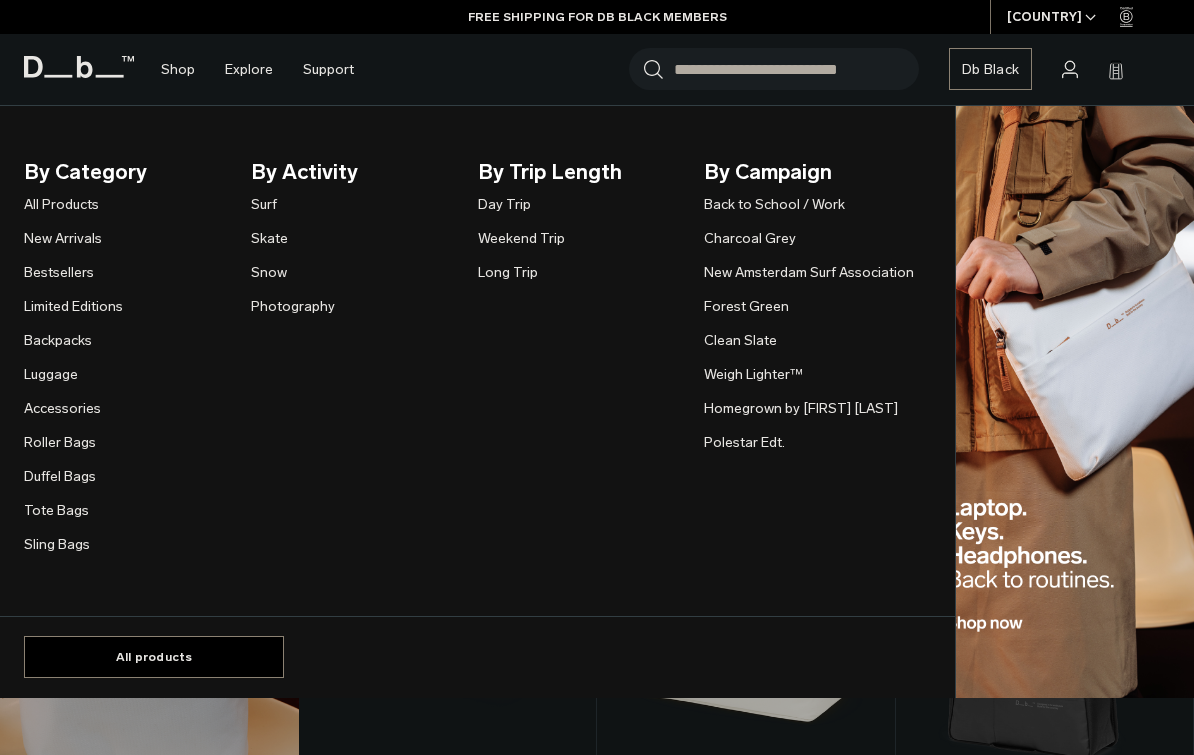 click on "Luggage" at bounding box center (73, 374) 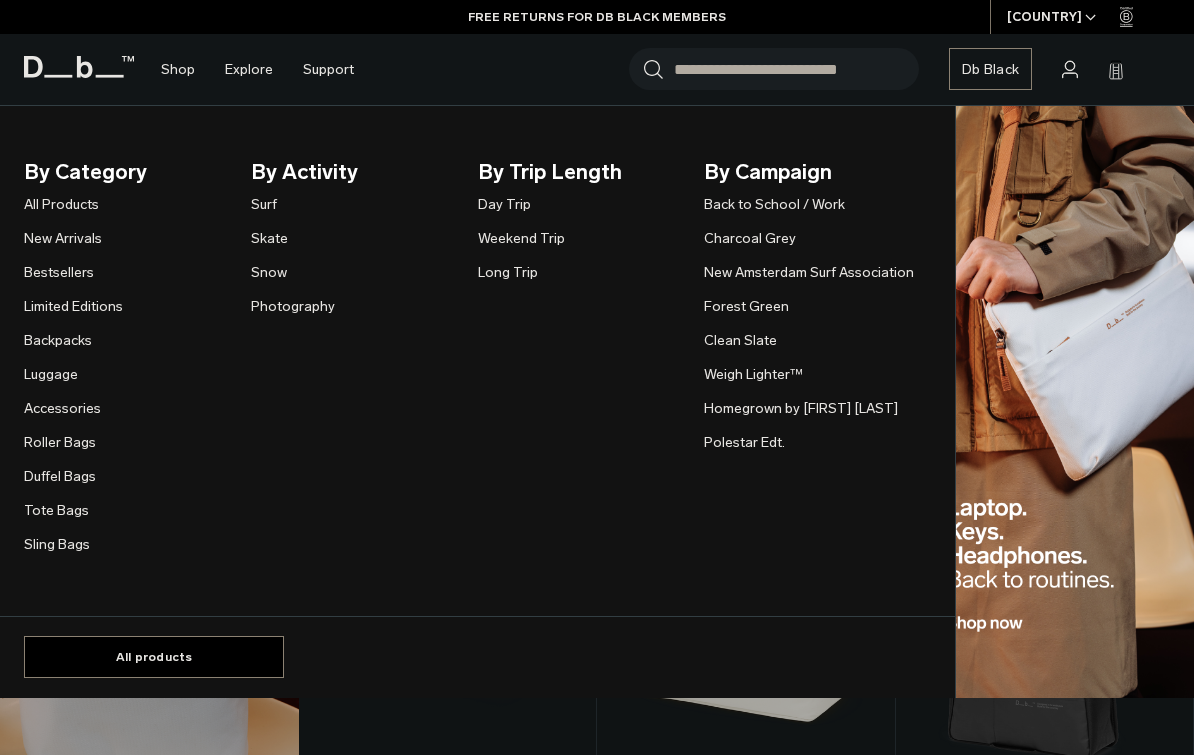 click on "Roller Bags" at bounding box center (60, 442) 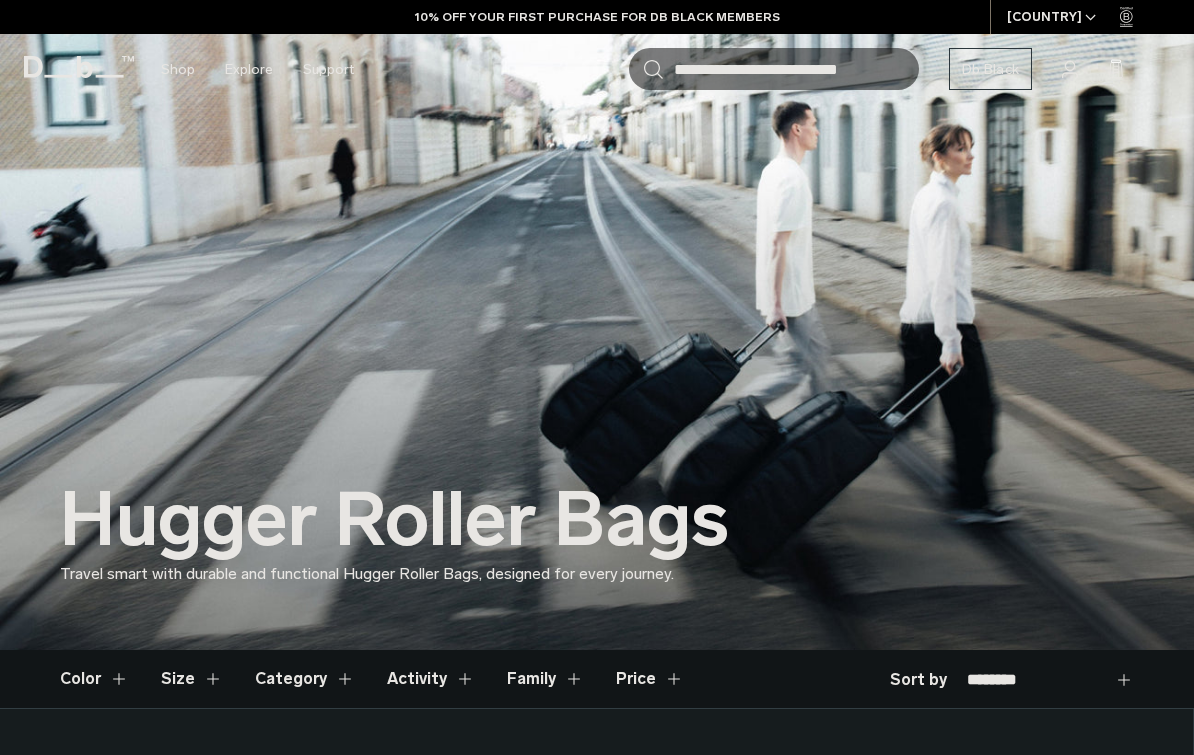scroll, scrollTop: 135, scrollLeft: 0, axis: vertical 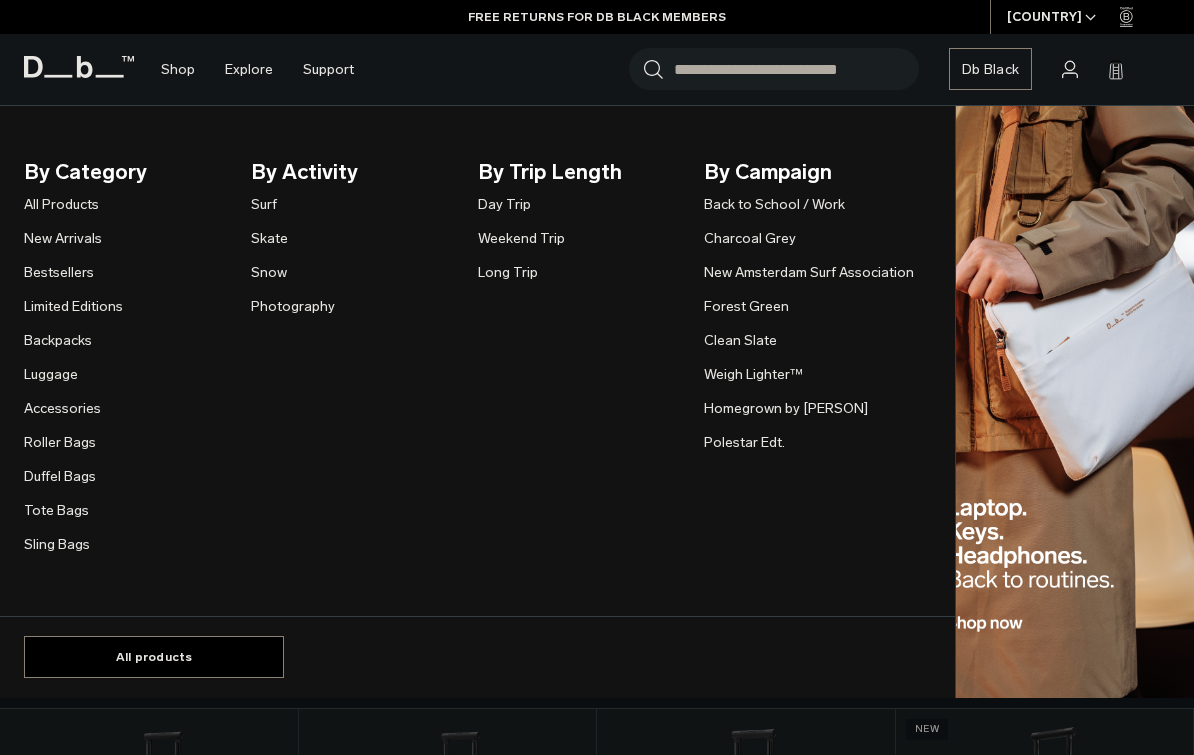 click on "Luggage" at bounding box center (51, 374) 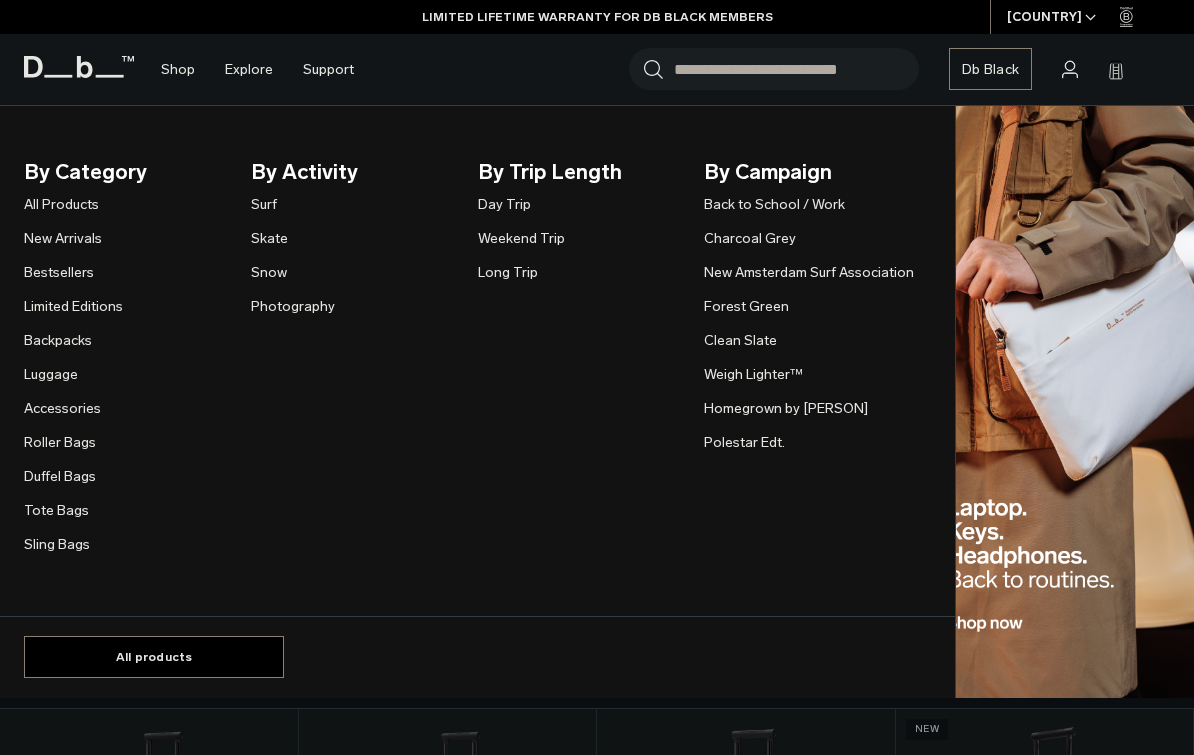 click on "Luggage" at bounding box center (51, 374) 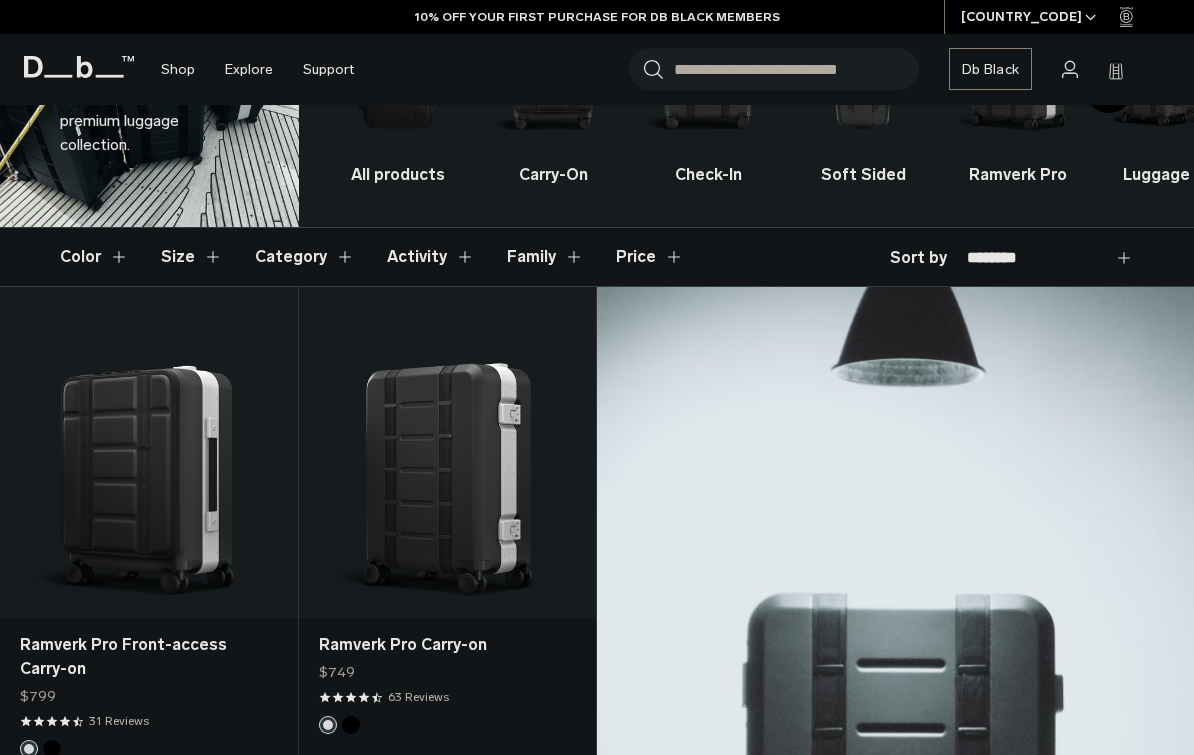 scroll, scrollTop: 227, scrollLeft: 0, axis: vertical 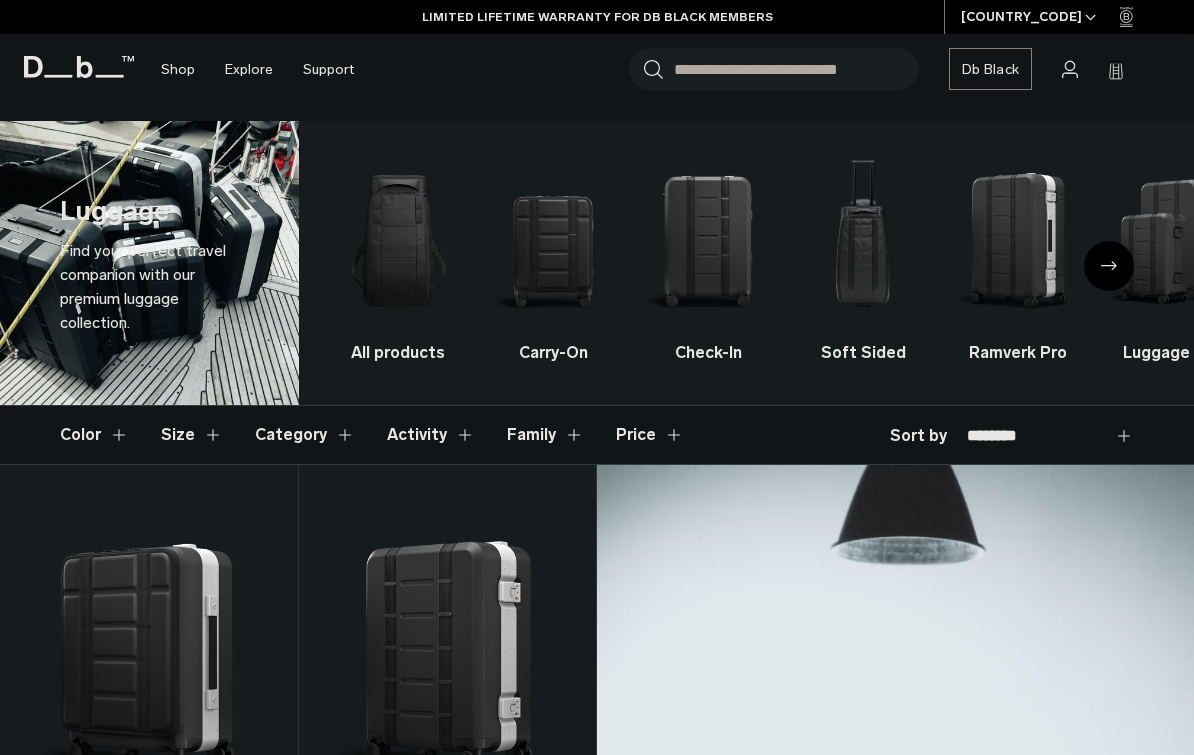 click on "Carry-On" at bounding box center [553, 353] 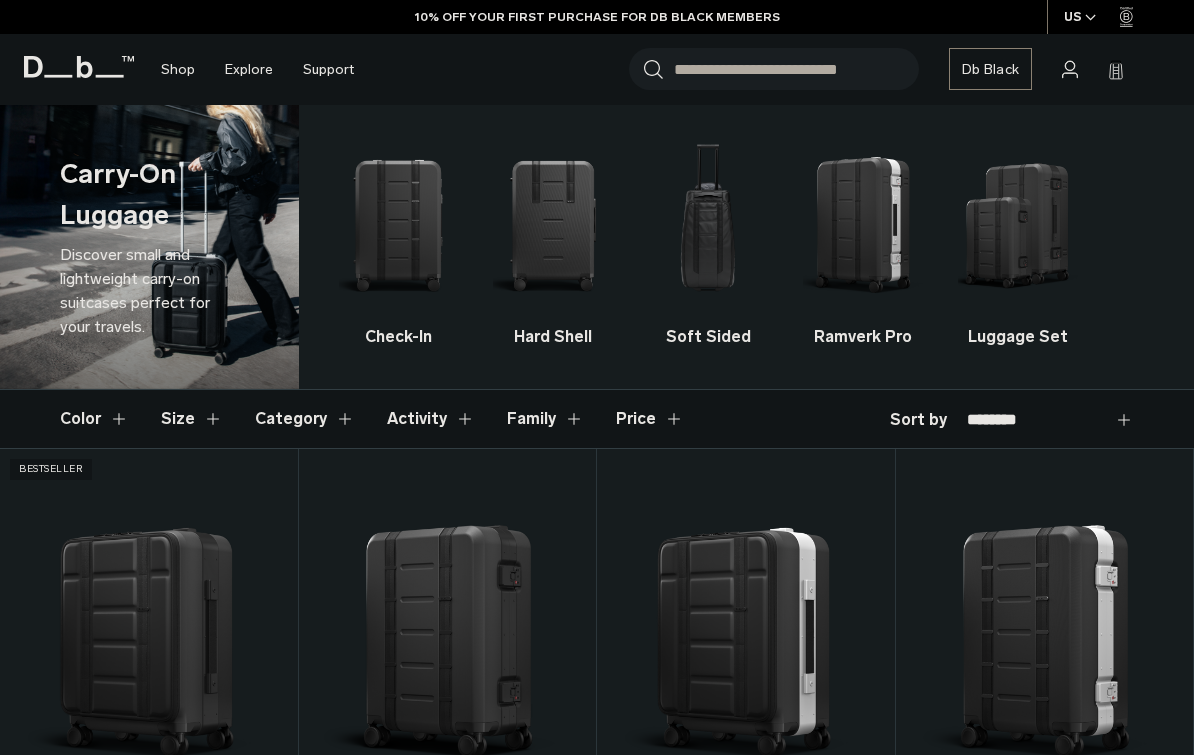 scroll, scrollTop: 0, scrollLeft: 0, axis: both 